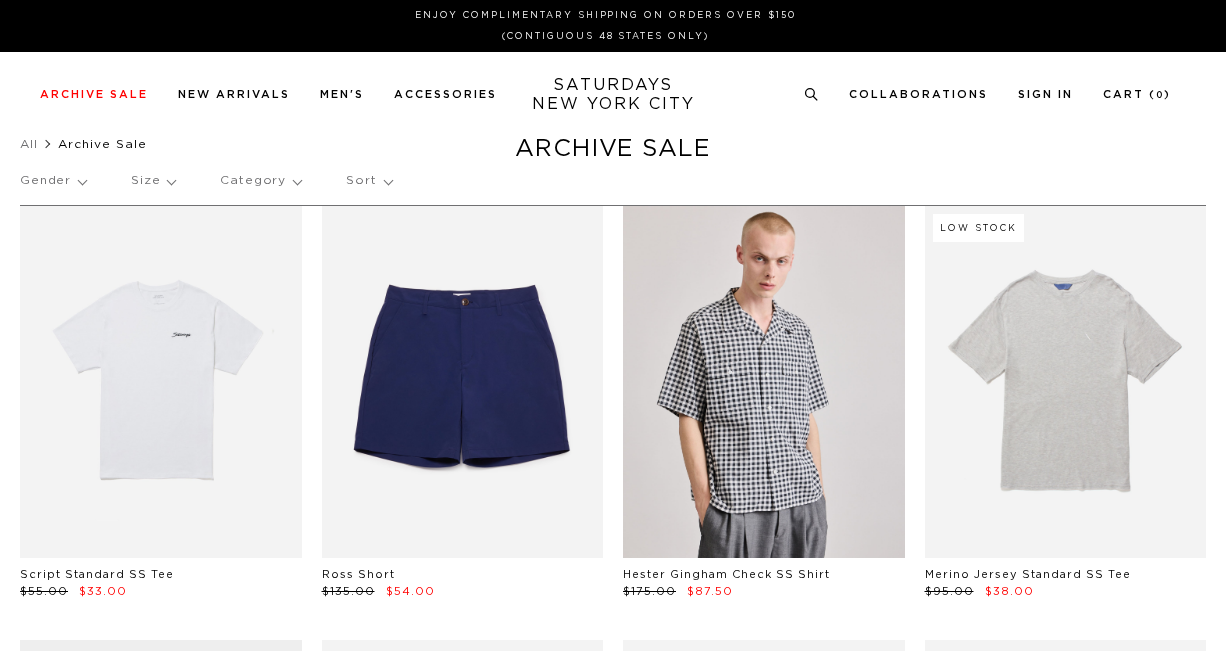 scroll, scrollTop: 0, scrollLeft: 0, axis: both 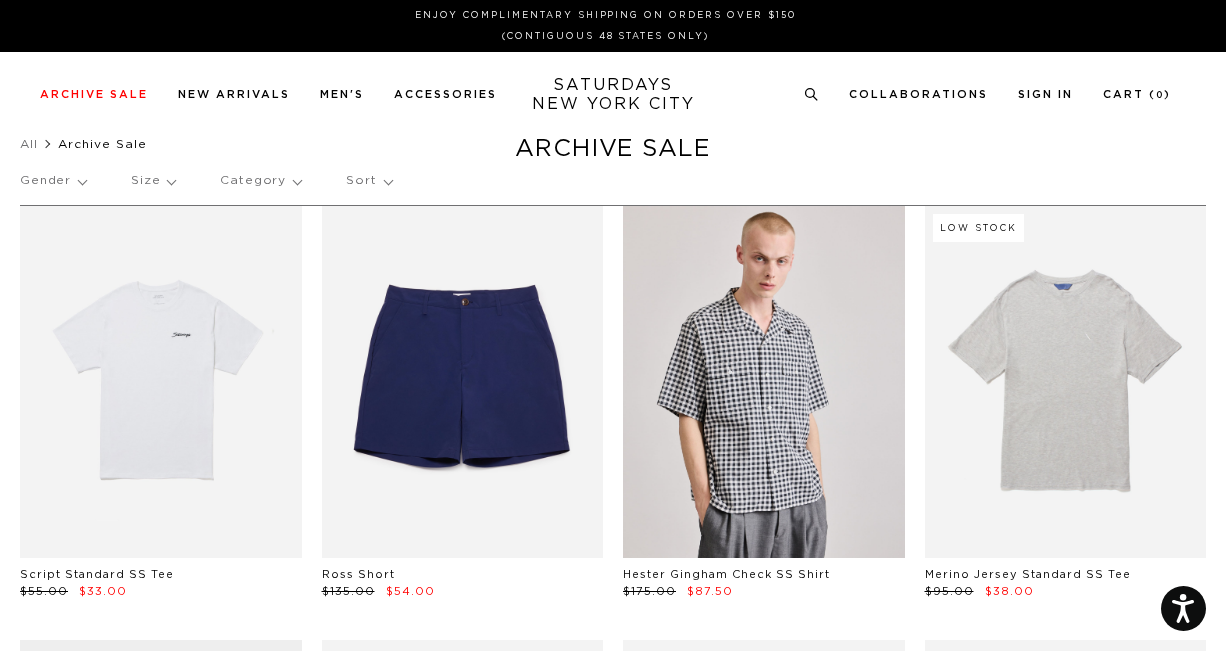 click on "Size" at bounding box center (153, 181) 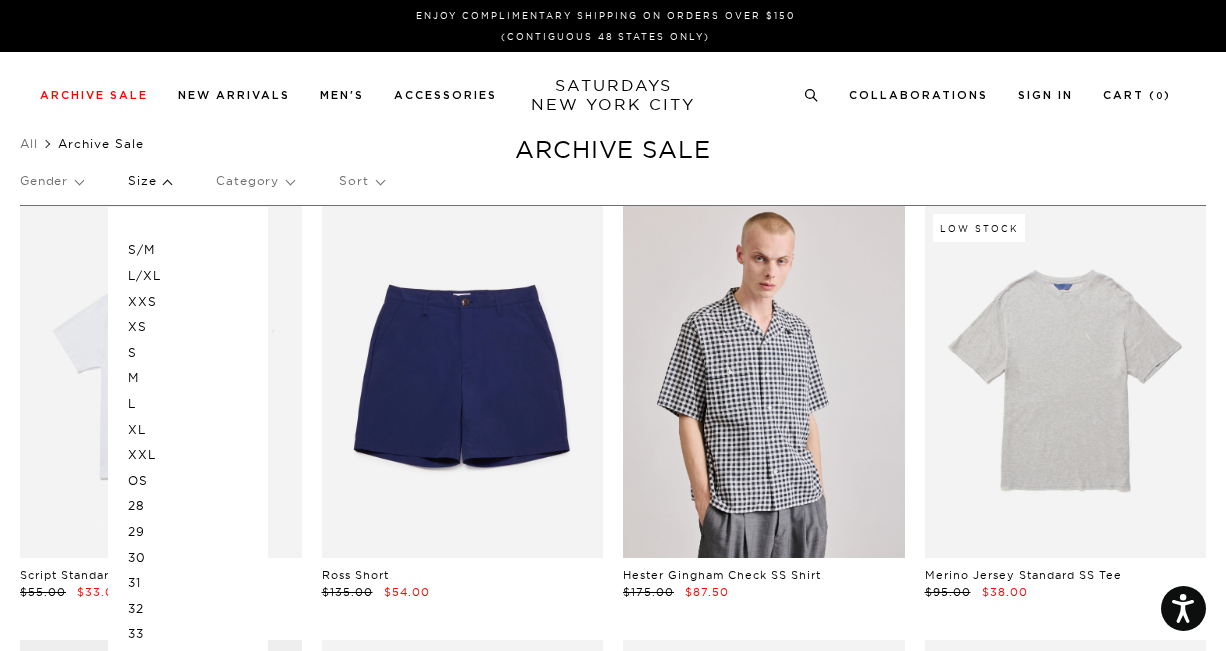click on "XL" at bounding box center [188, 430] 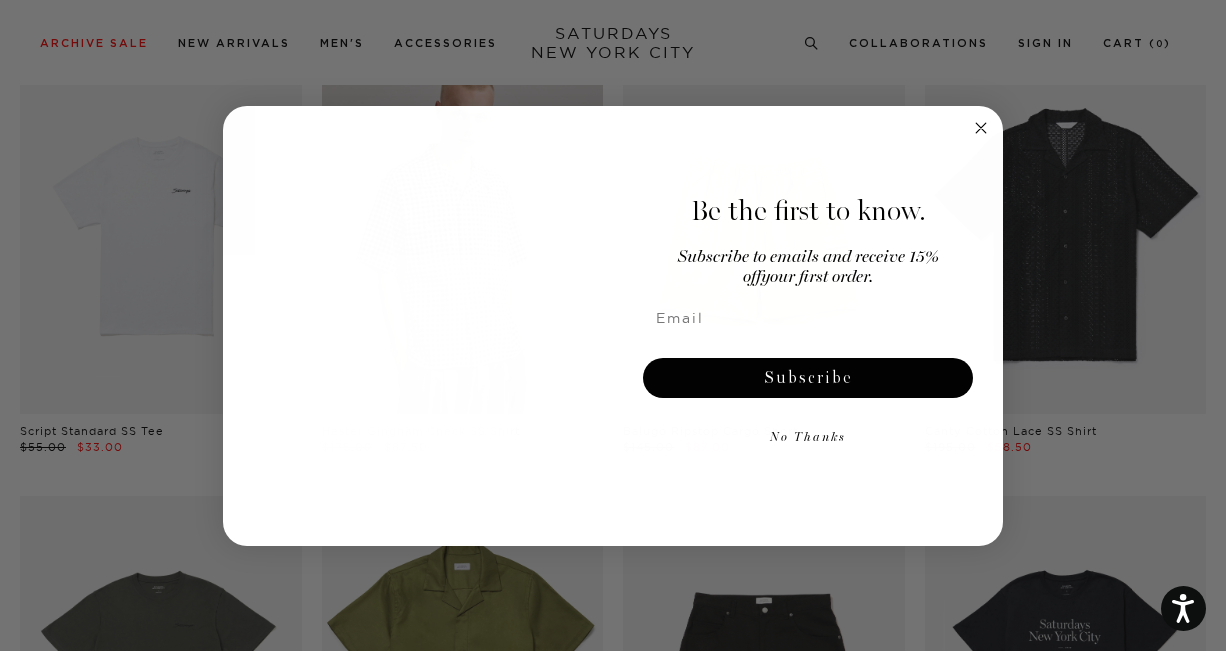 scroll, scrollTop: 228, scrollLeft: 0, axis: vertical 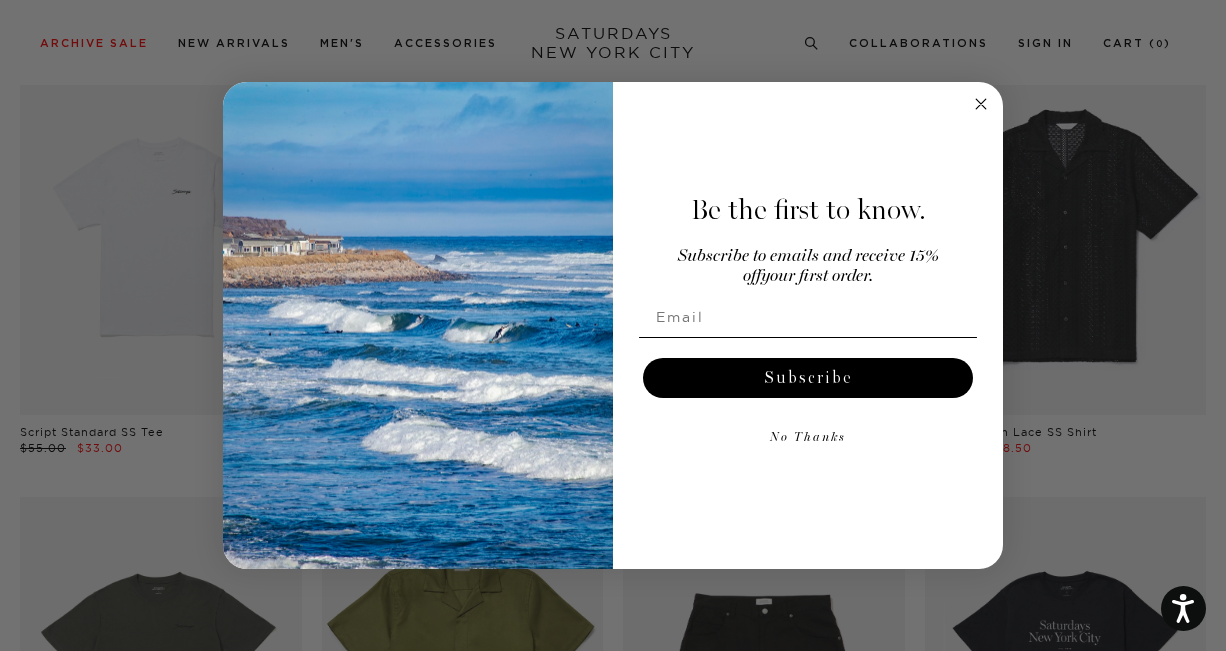 click 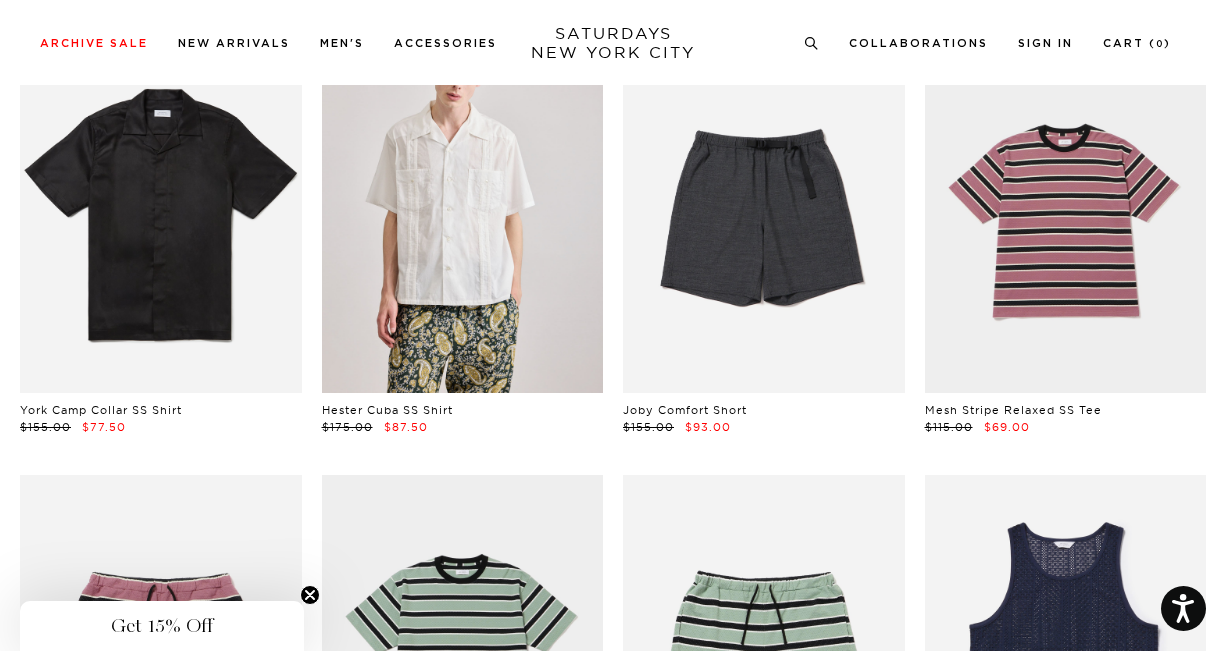 scroll, scrollTop: 1981, scrollLeft: 0, axis: vertical 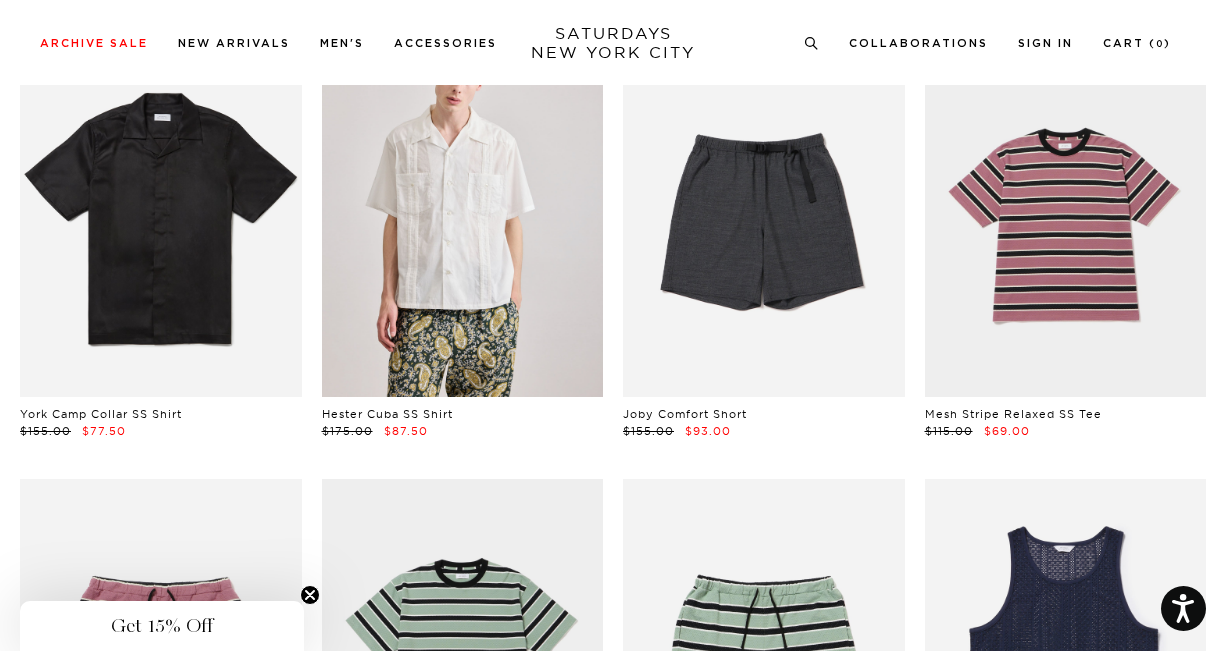 click 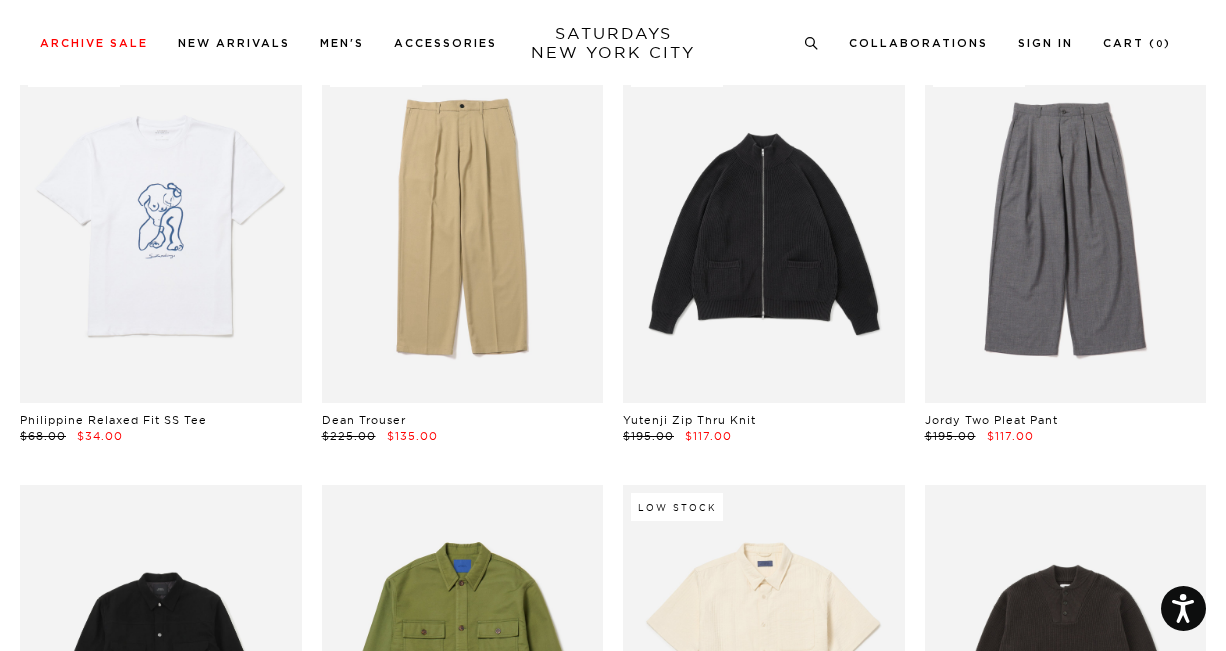 scroll, scrollTop: 7646, scrollLeft: 0, axis: vertical 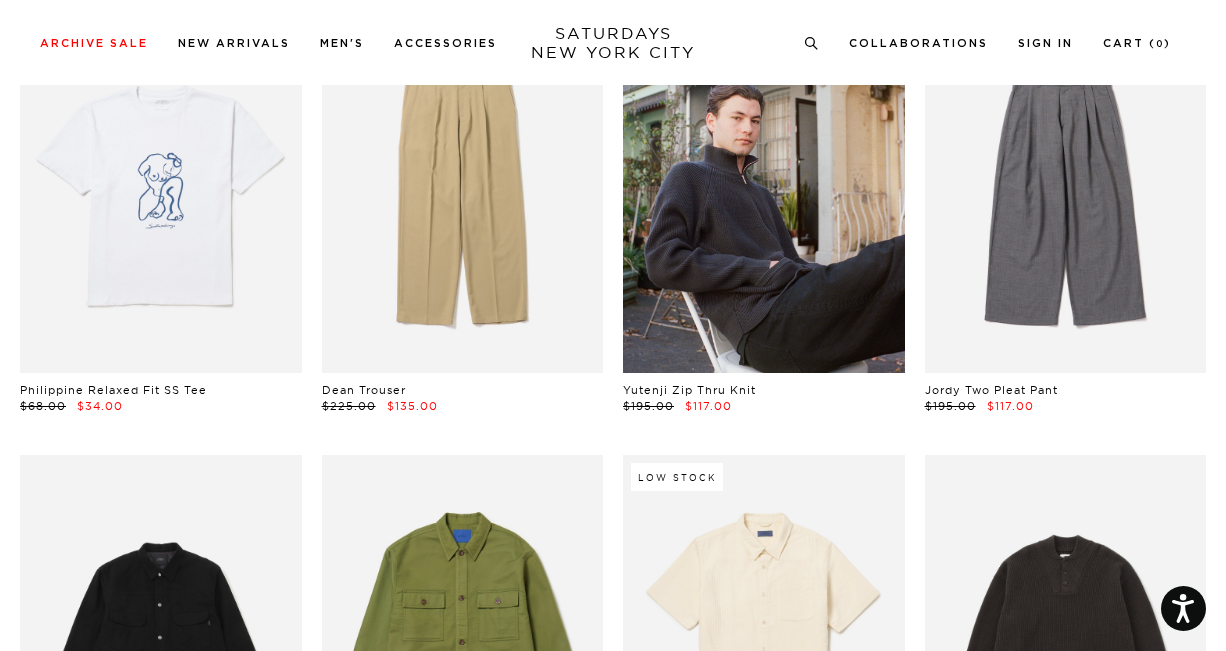 click at bounding box center [764, 197] 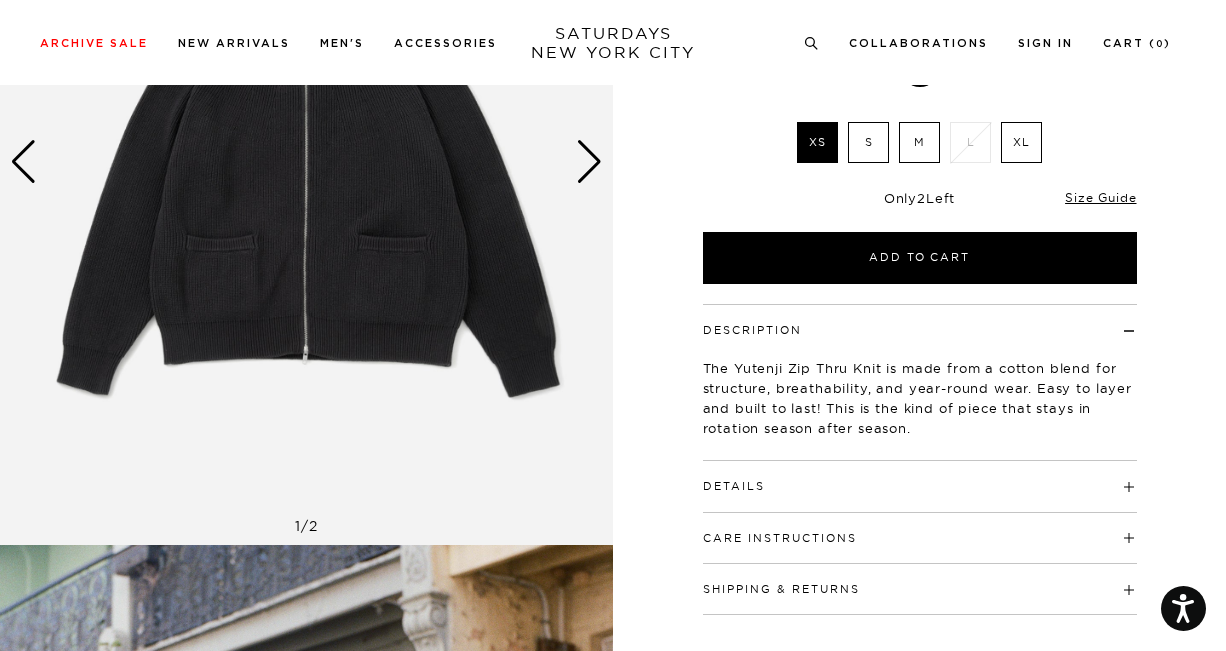 scroll, scrollTop: 323, scrollLeft: 0, axis: vertical 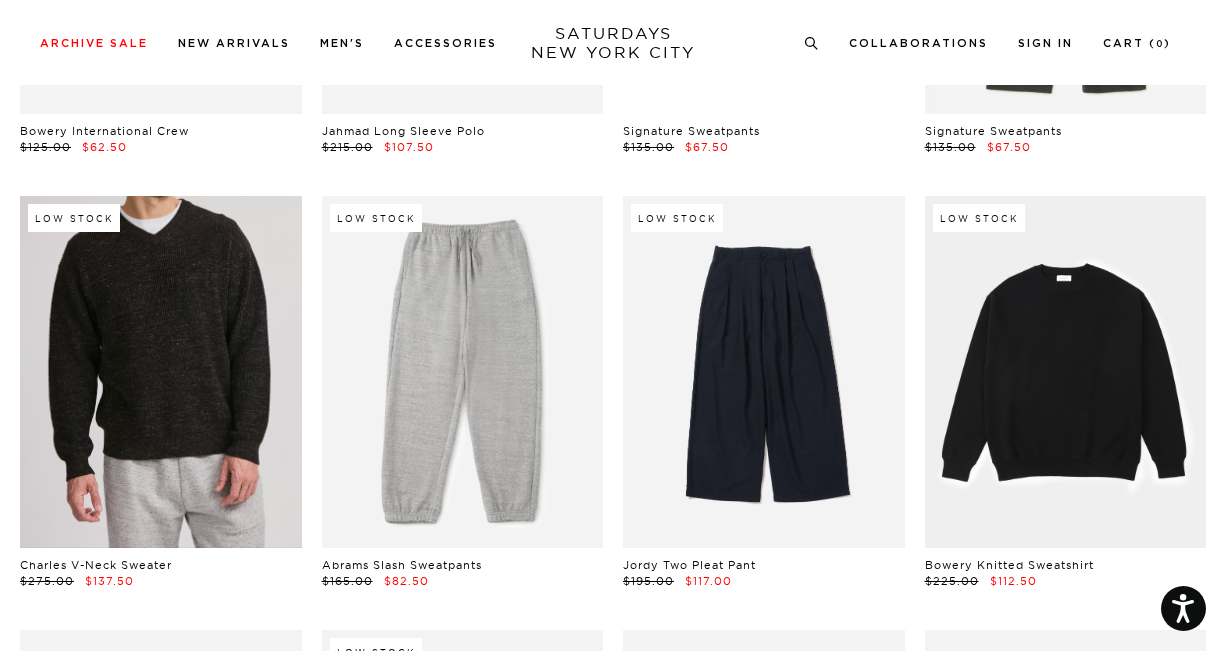 click at bounding box center (161, 372) 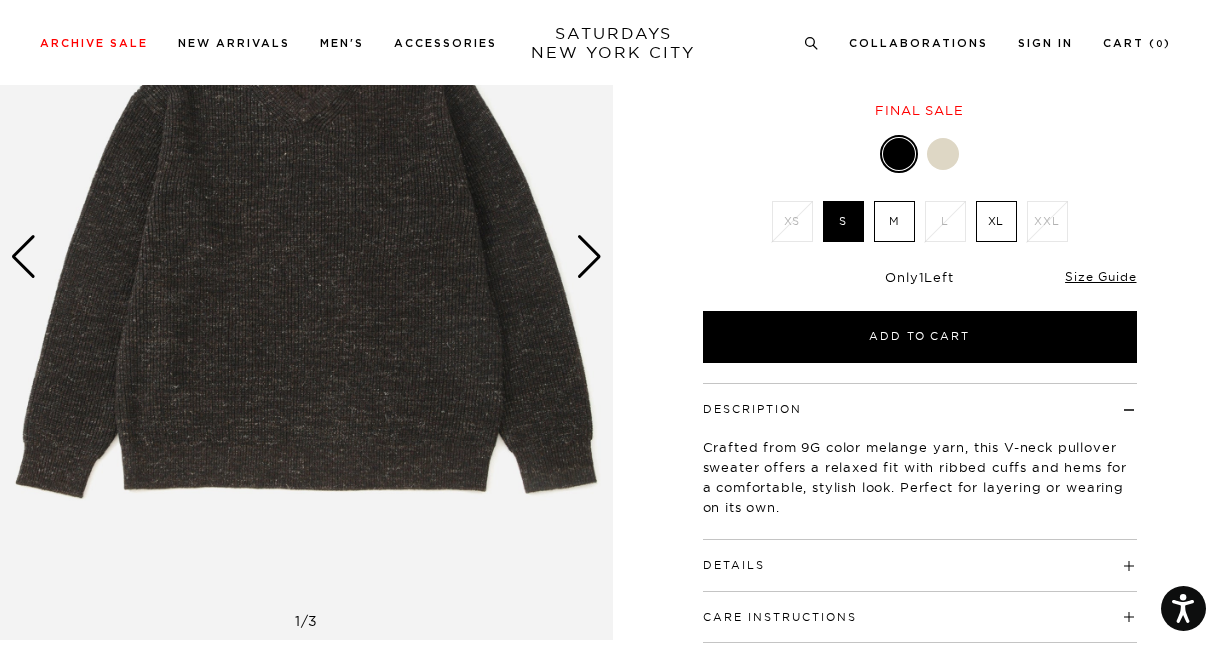 scroll, scrollTop: 181, scrollLeft: 0, axis: vertical 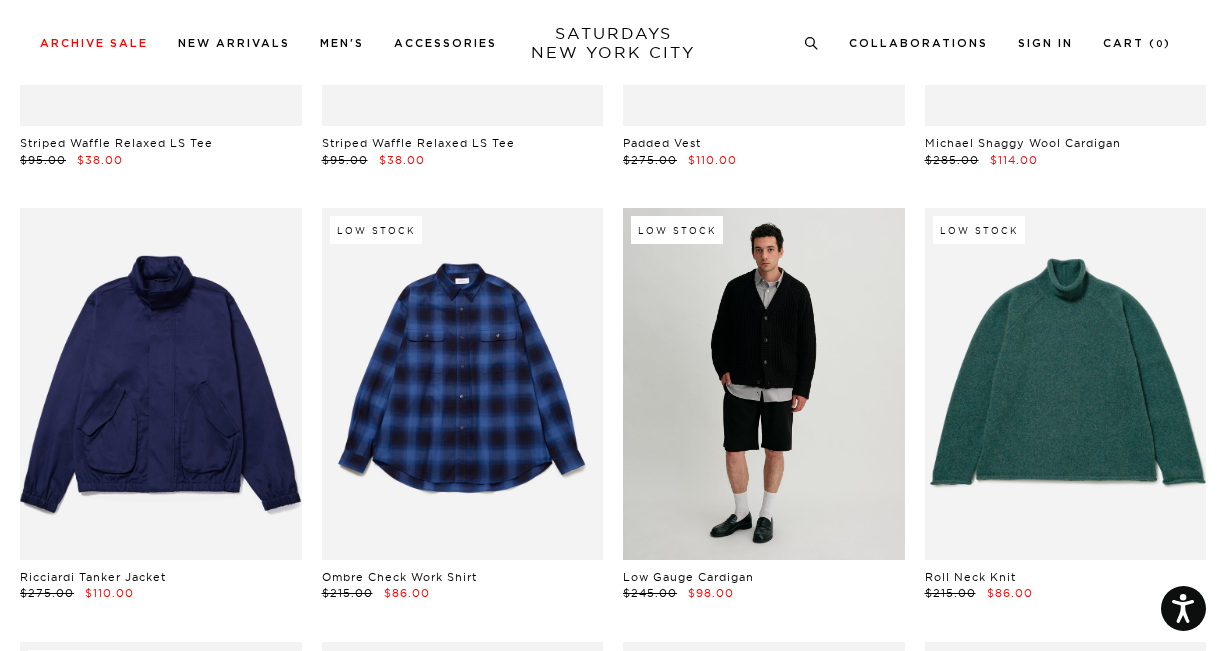 click at bounding box center [764, 384] 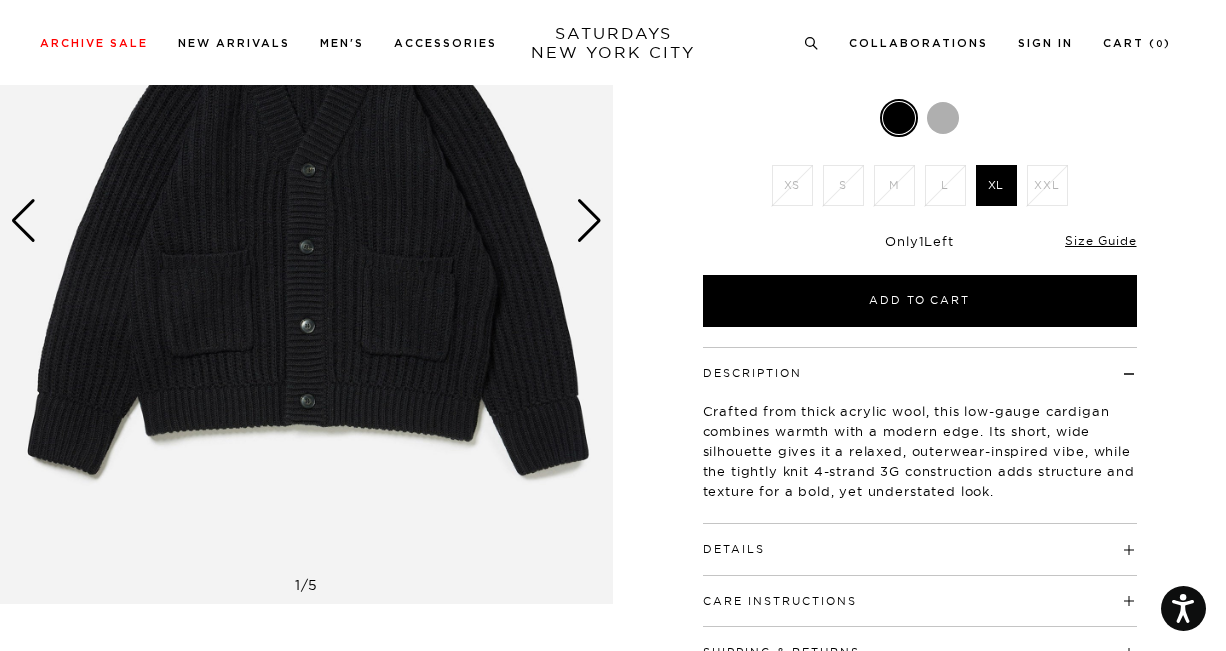 scroll, scrollTop: 264, scrollLeft: 0, axis: vertical 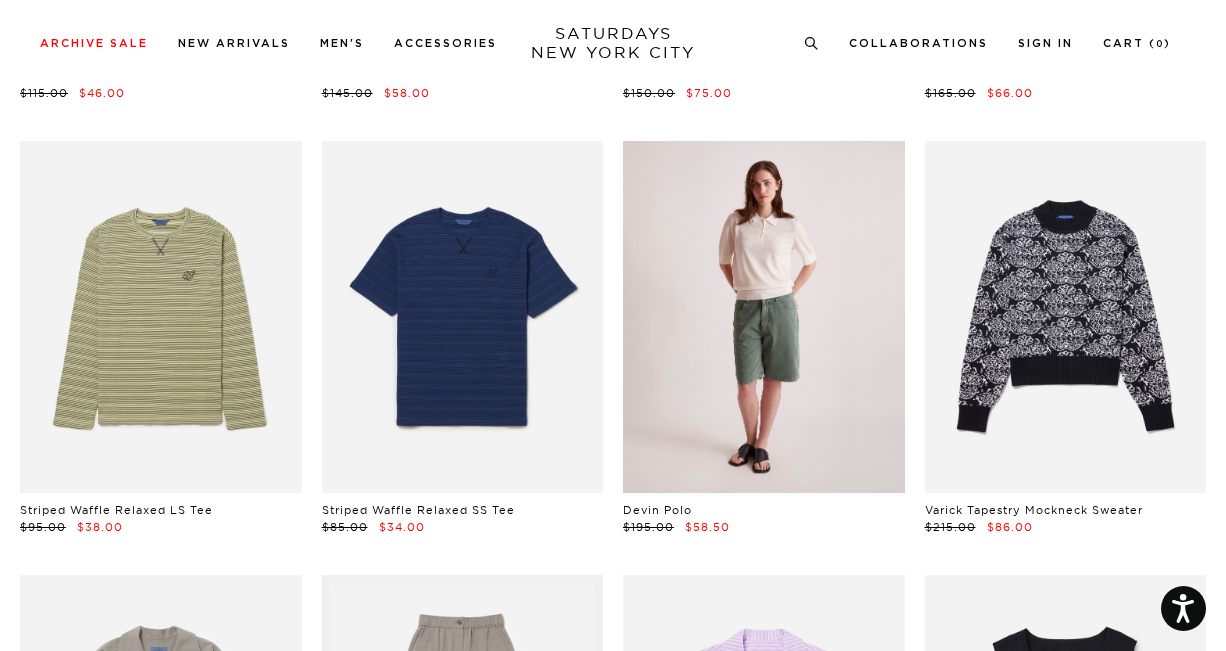 click at bounding box center (764, 317) 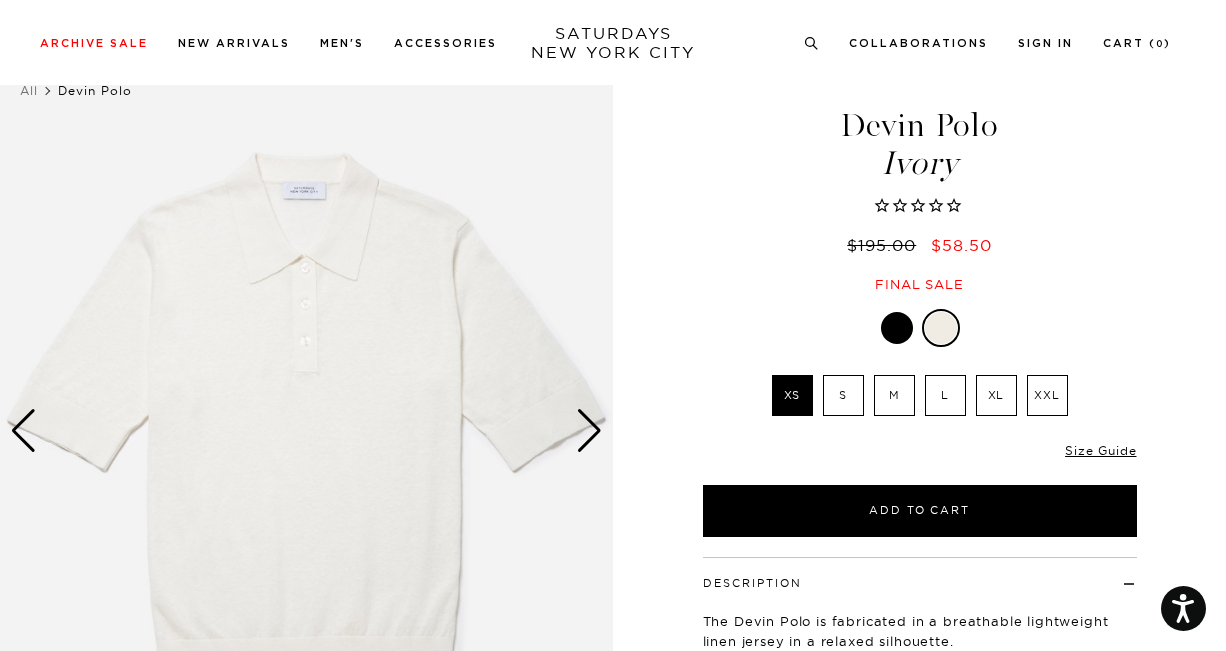 scroll, scrollTop: 55, scrollLeft: 3, axis: both 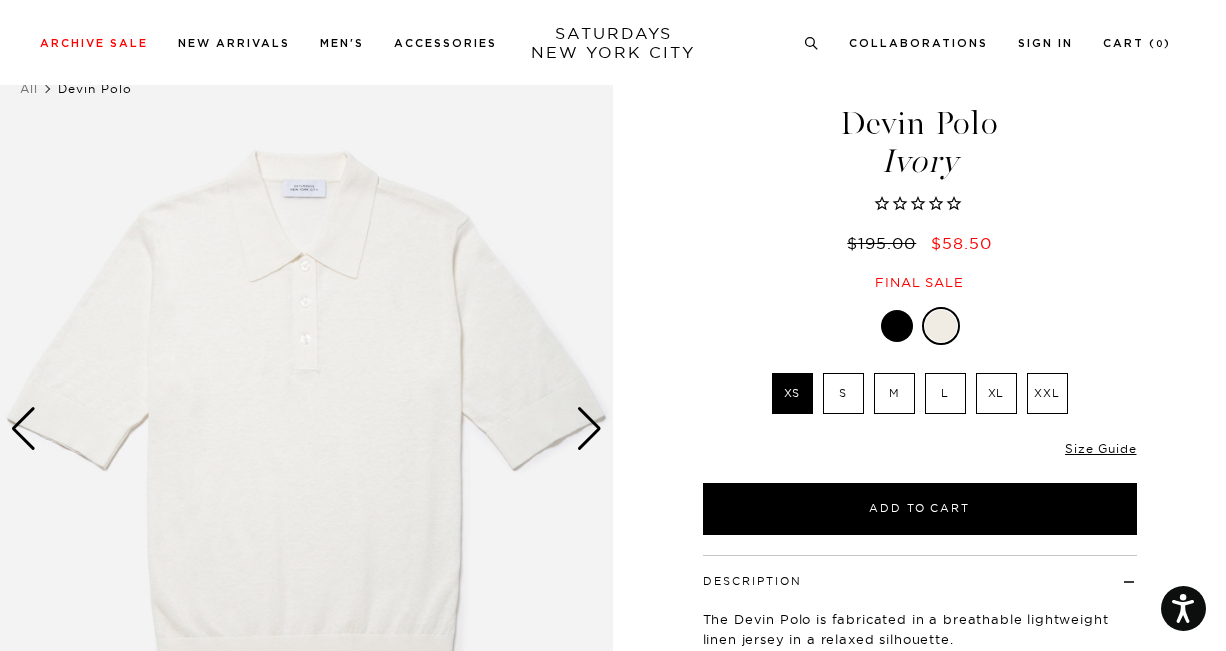 click at bounding box center [897, 326] 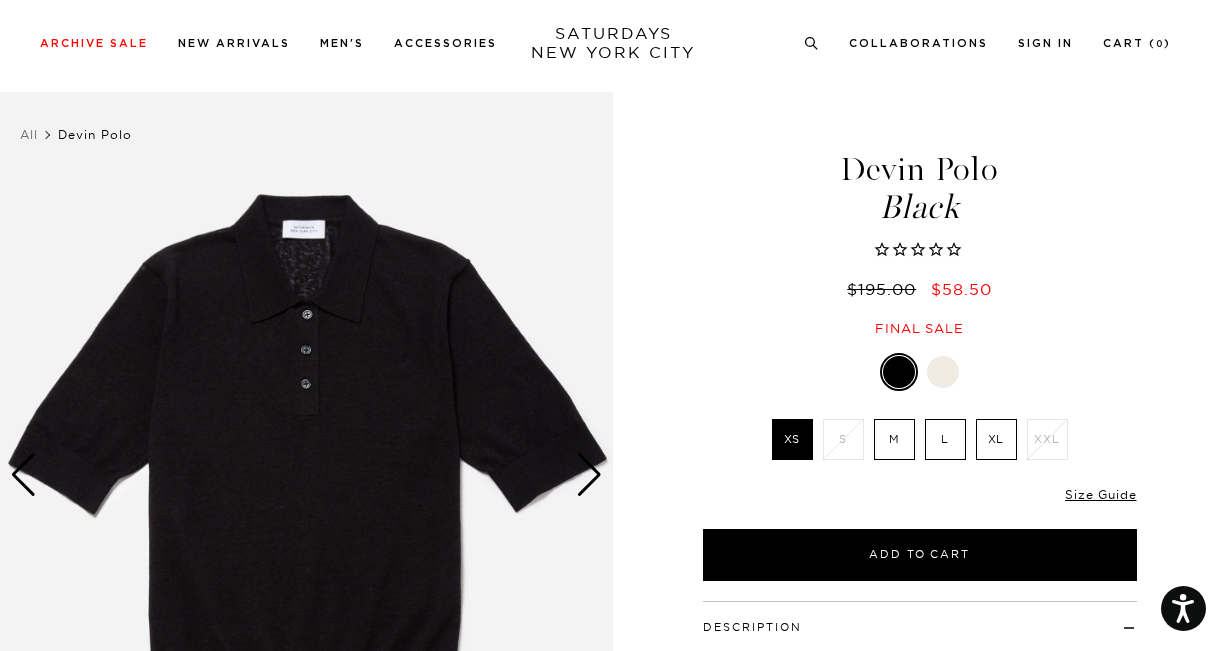 scroll, scrollTop: 10, scrollLeft: 0, axis: vertical 